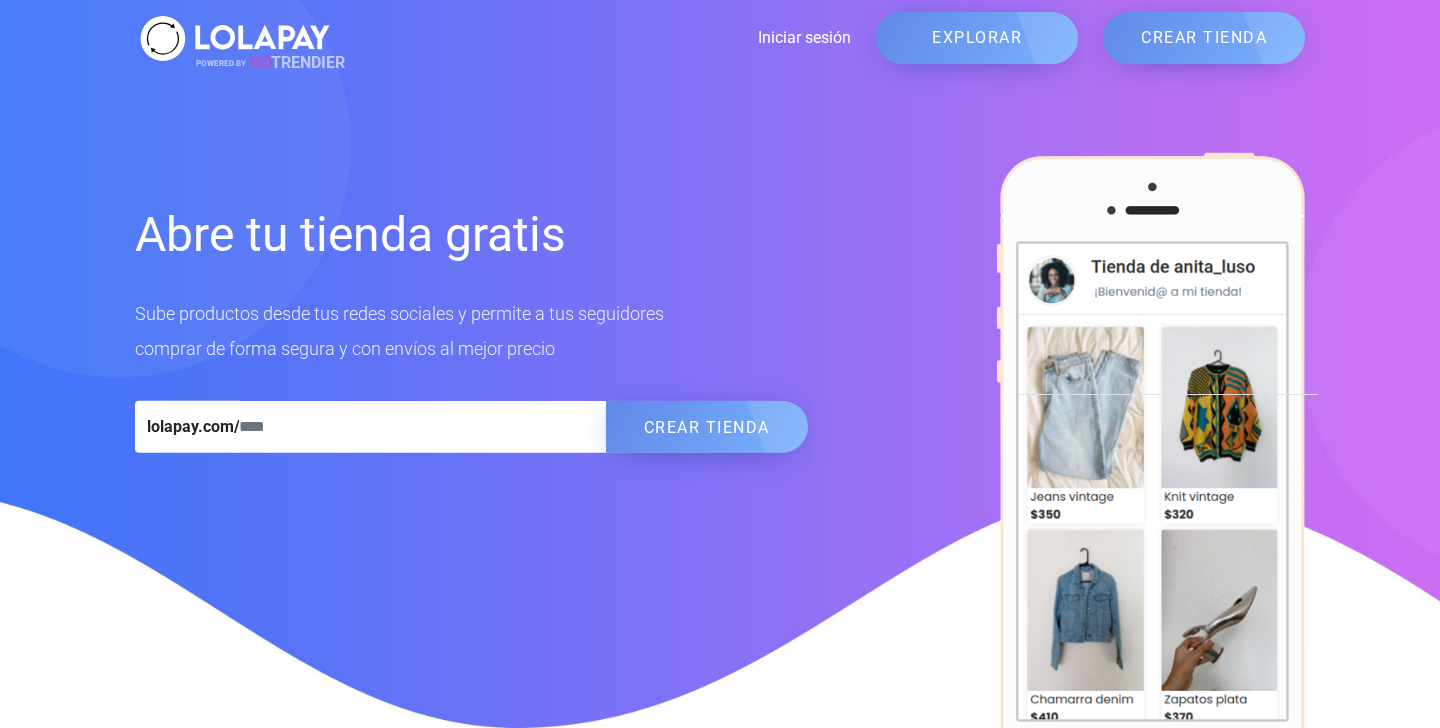 scroll, scrollTop: 0, scrollLeft: 0, axis: both 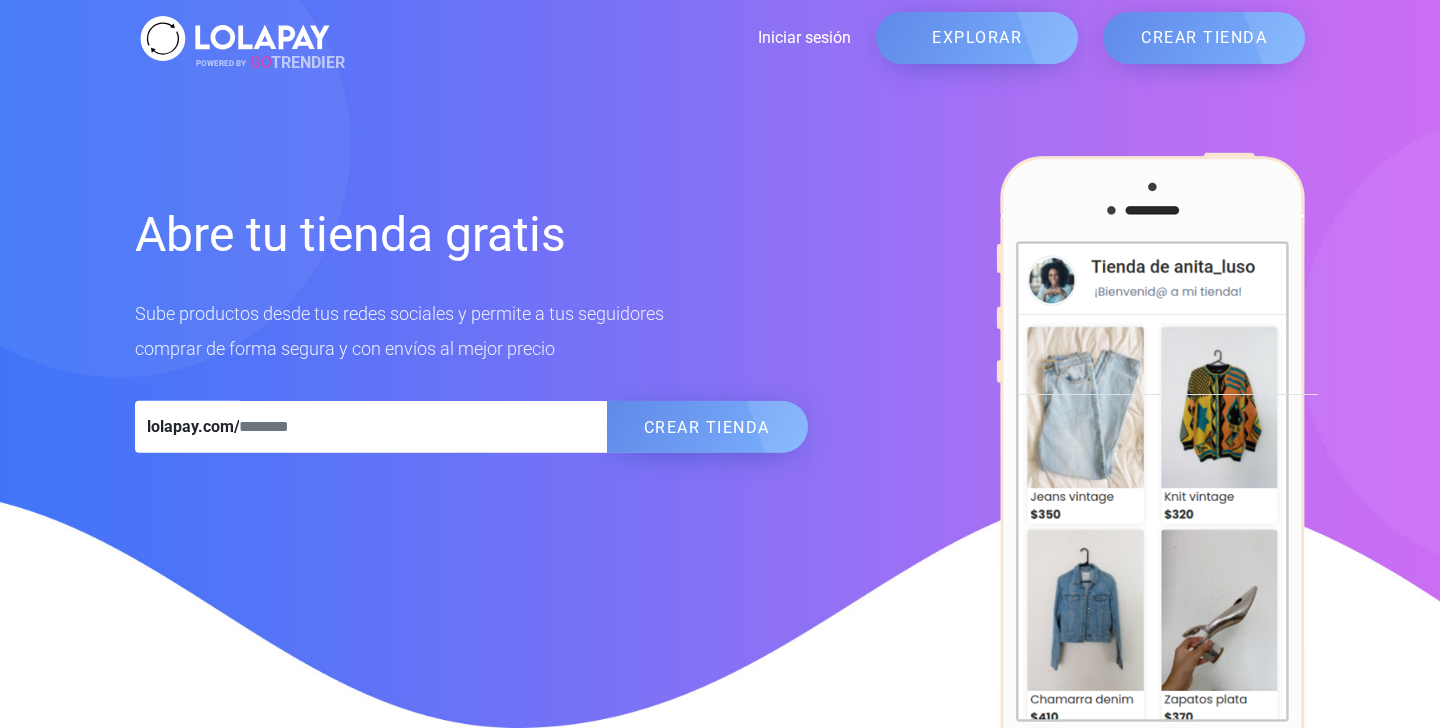 type on "**********" 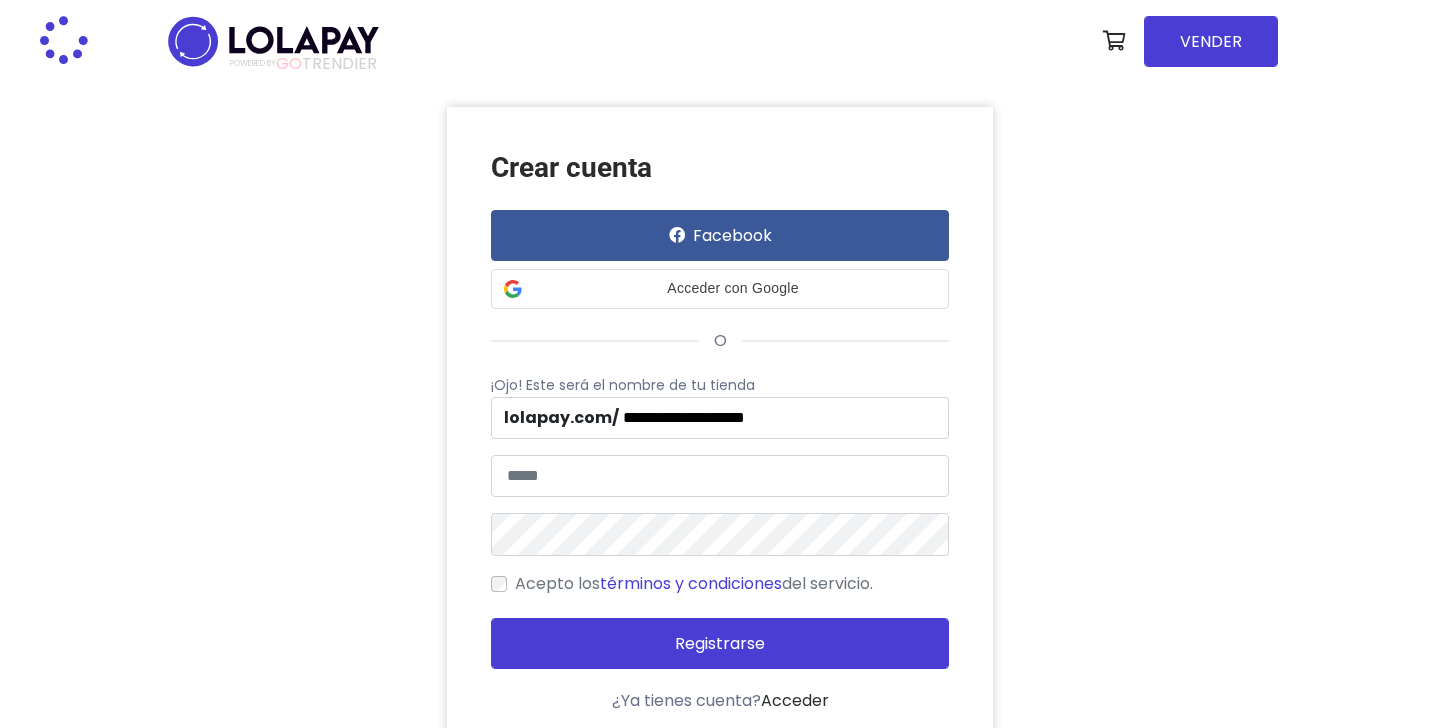 scroll, scrollTop: 0, scrollLeft: 0, axis: both 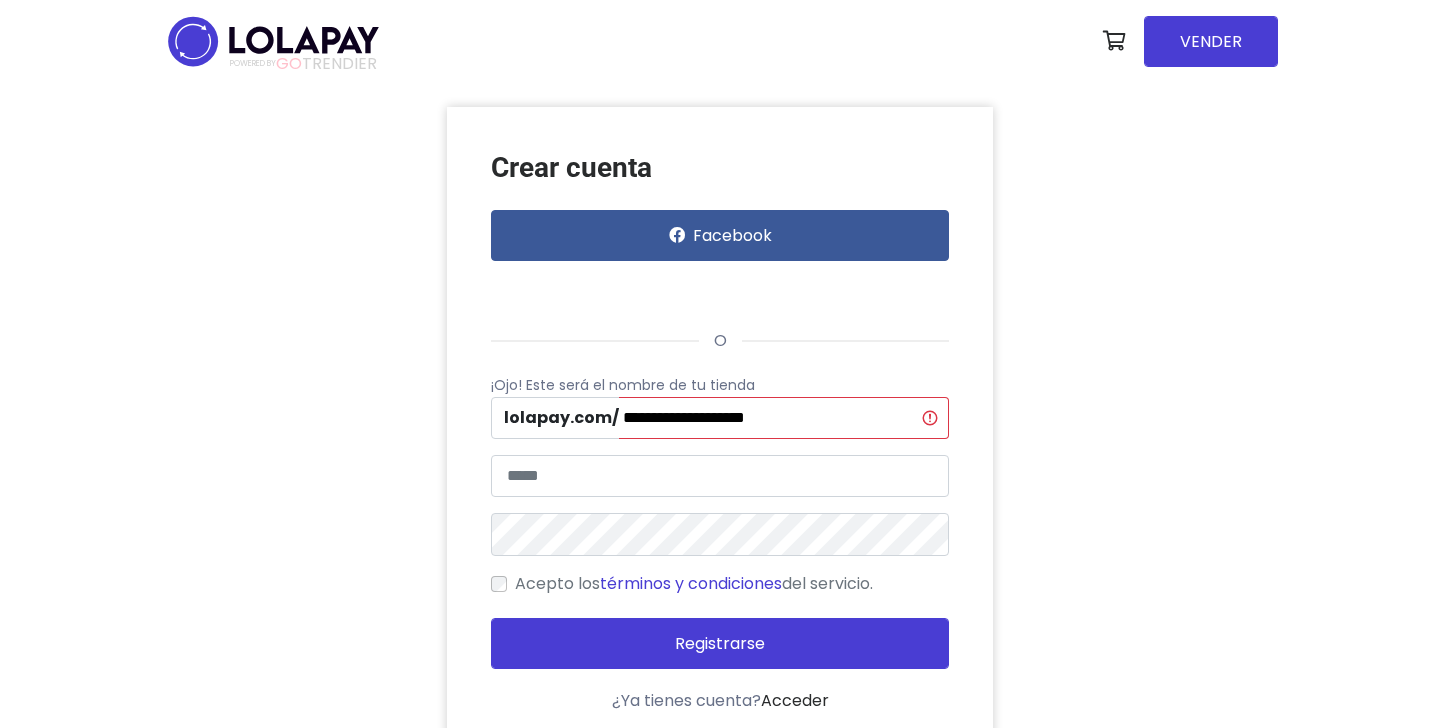 click at bounding box center [273, 41] 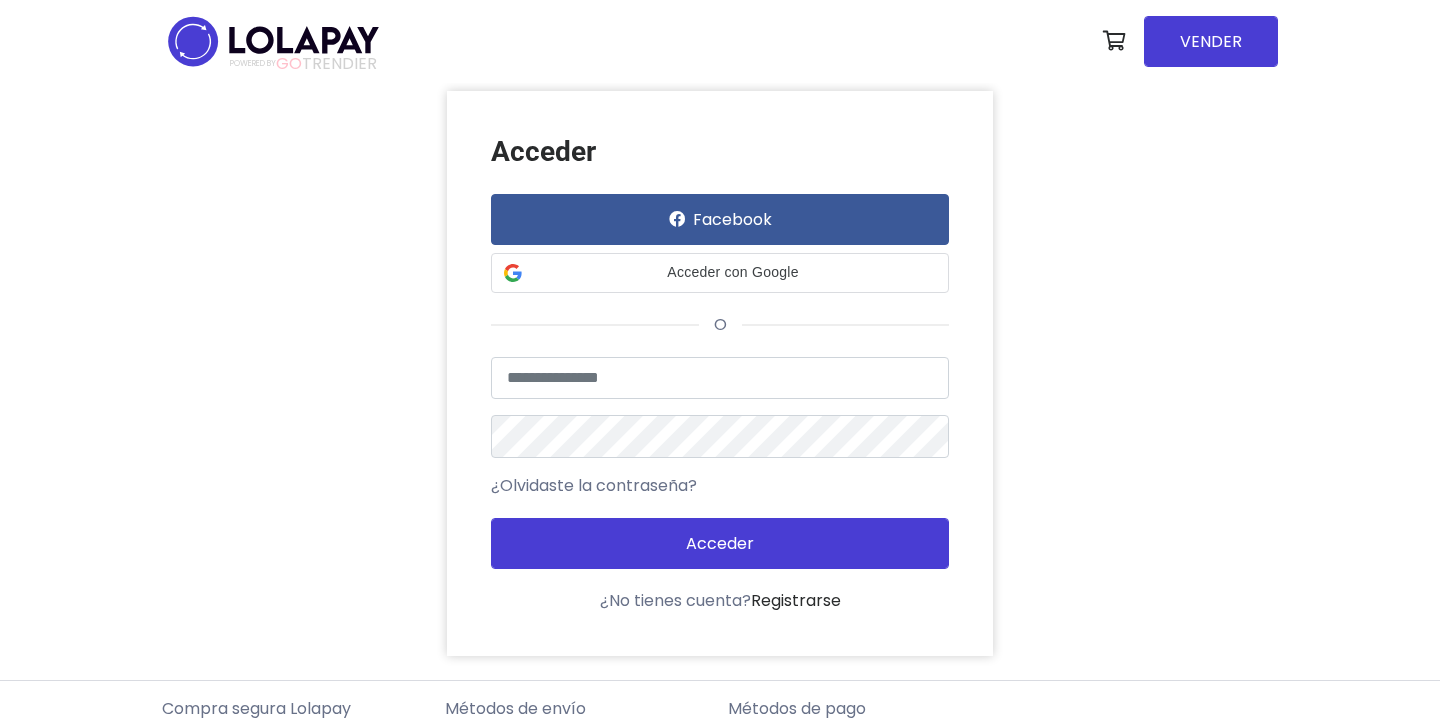 scroll, scrollTop: 0, scrollLeft: 0, axis: both 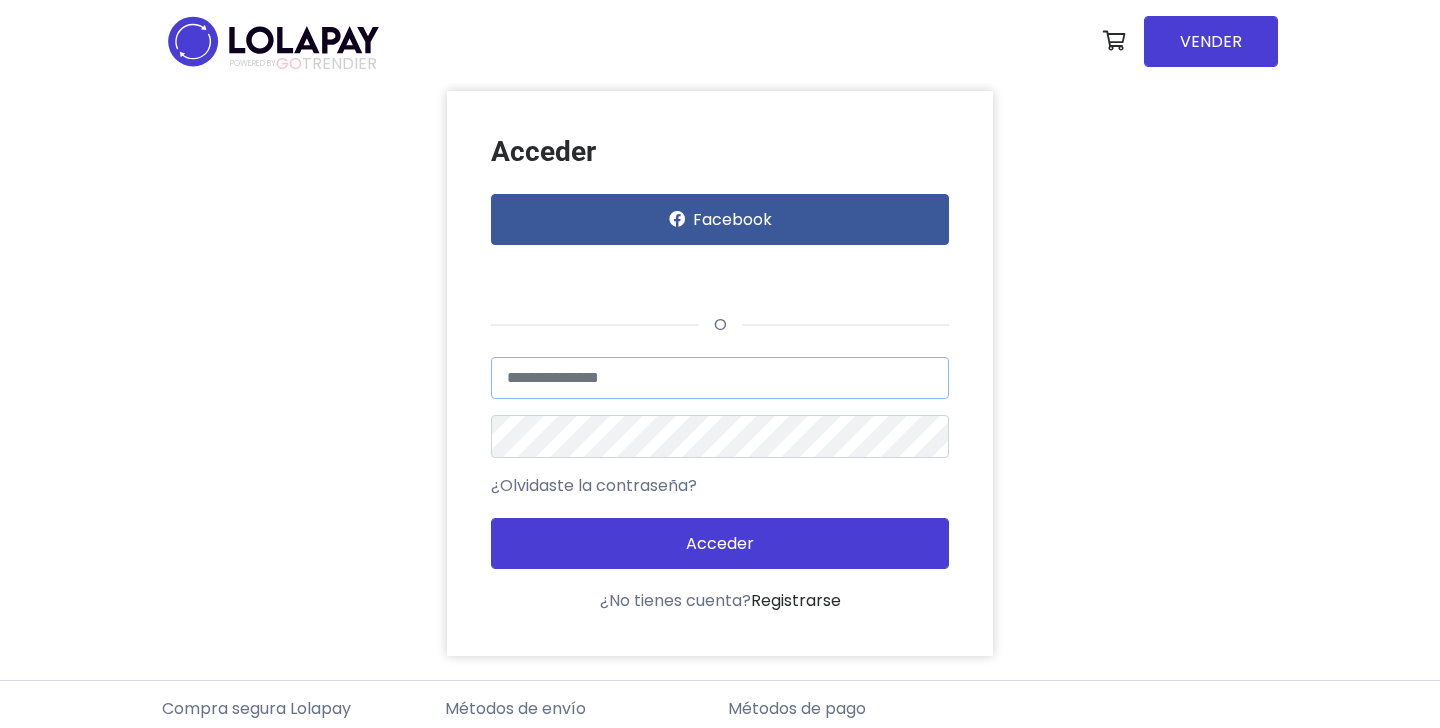 type on "**********" 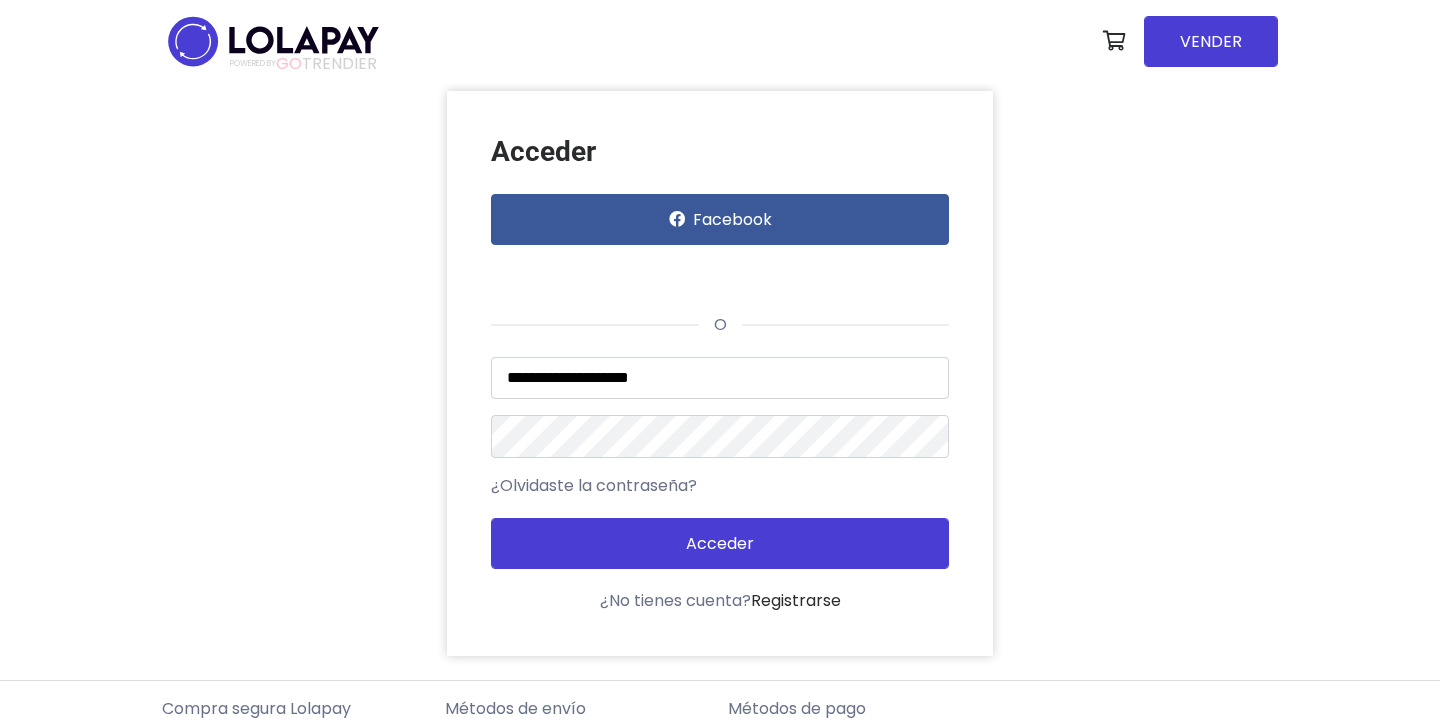 click on "**********" at bounding box center (720, 373) 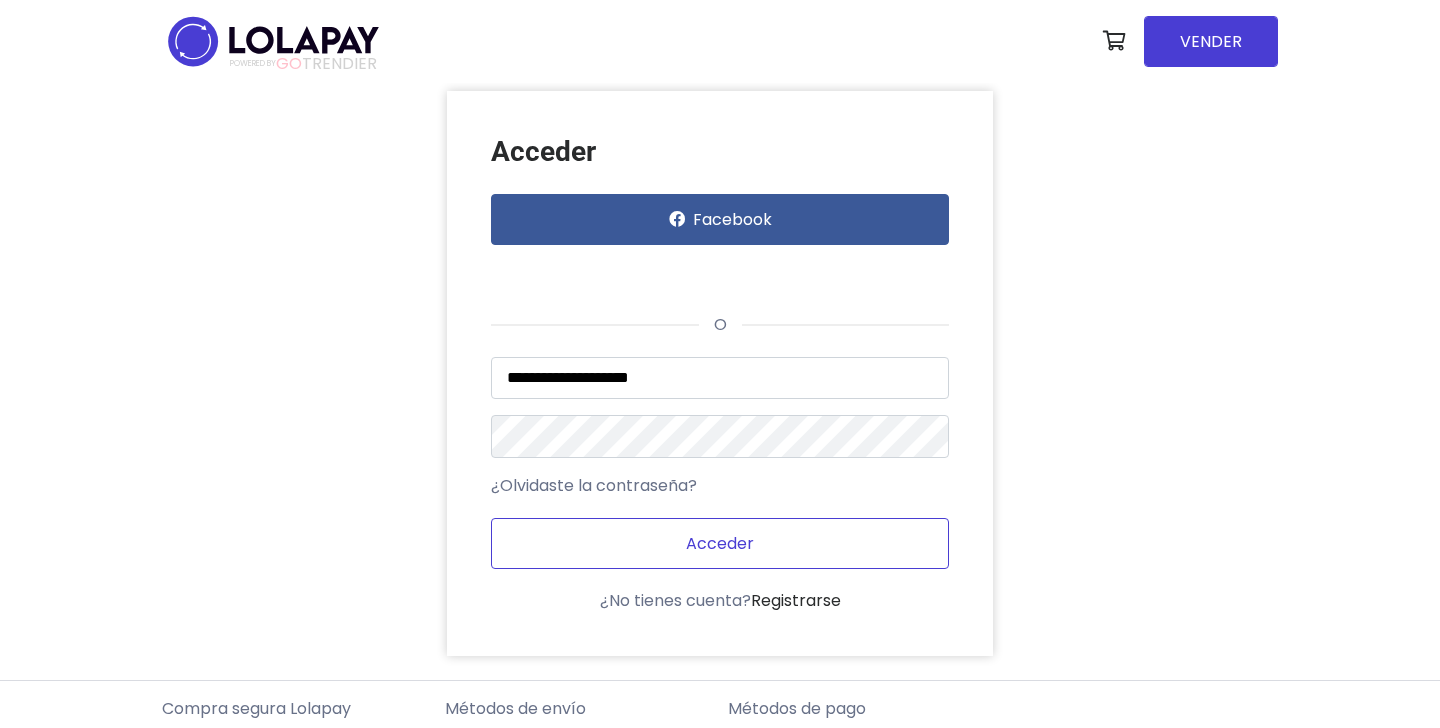 click on "Acceder" at bounding box center [720, 543] 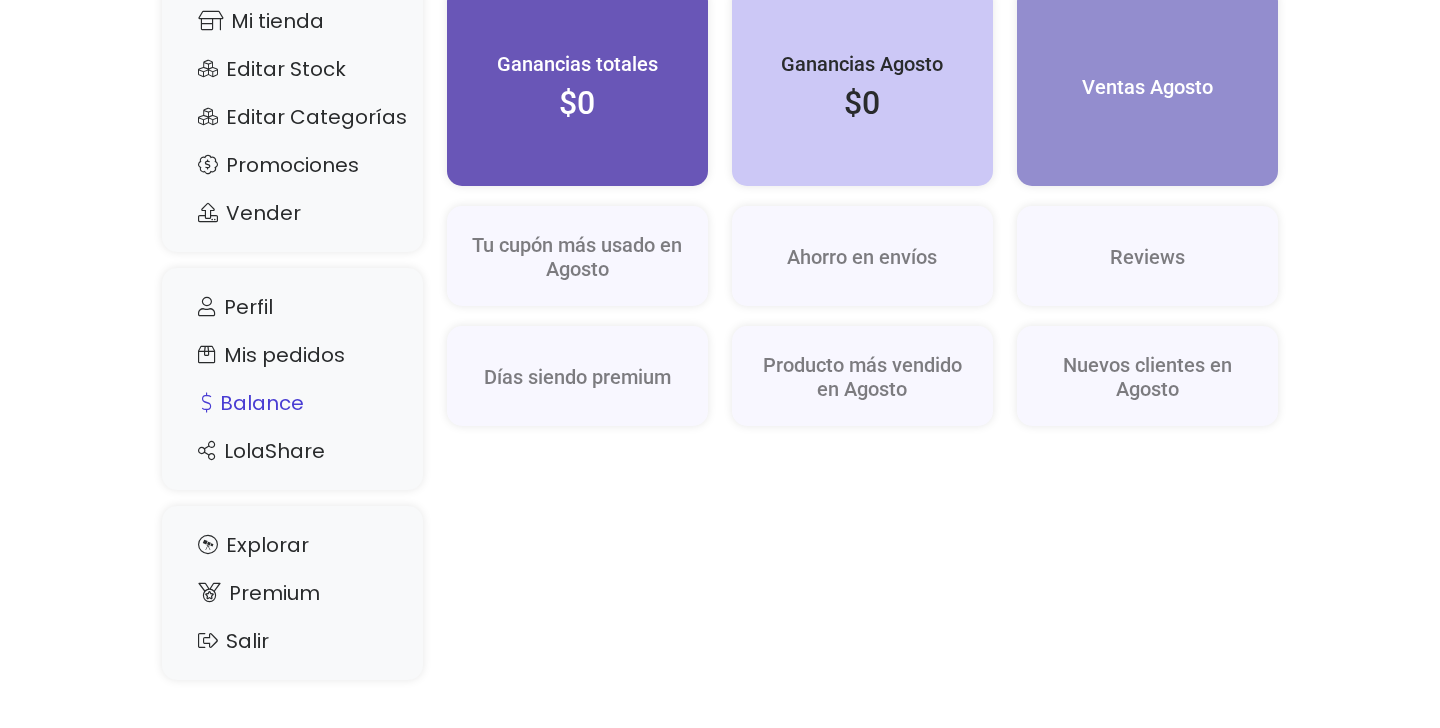 scroll, scrollTop: 276, scrollLeft: 0, axis: vertical 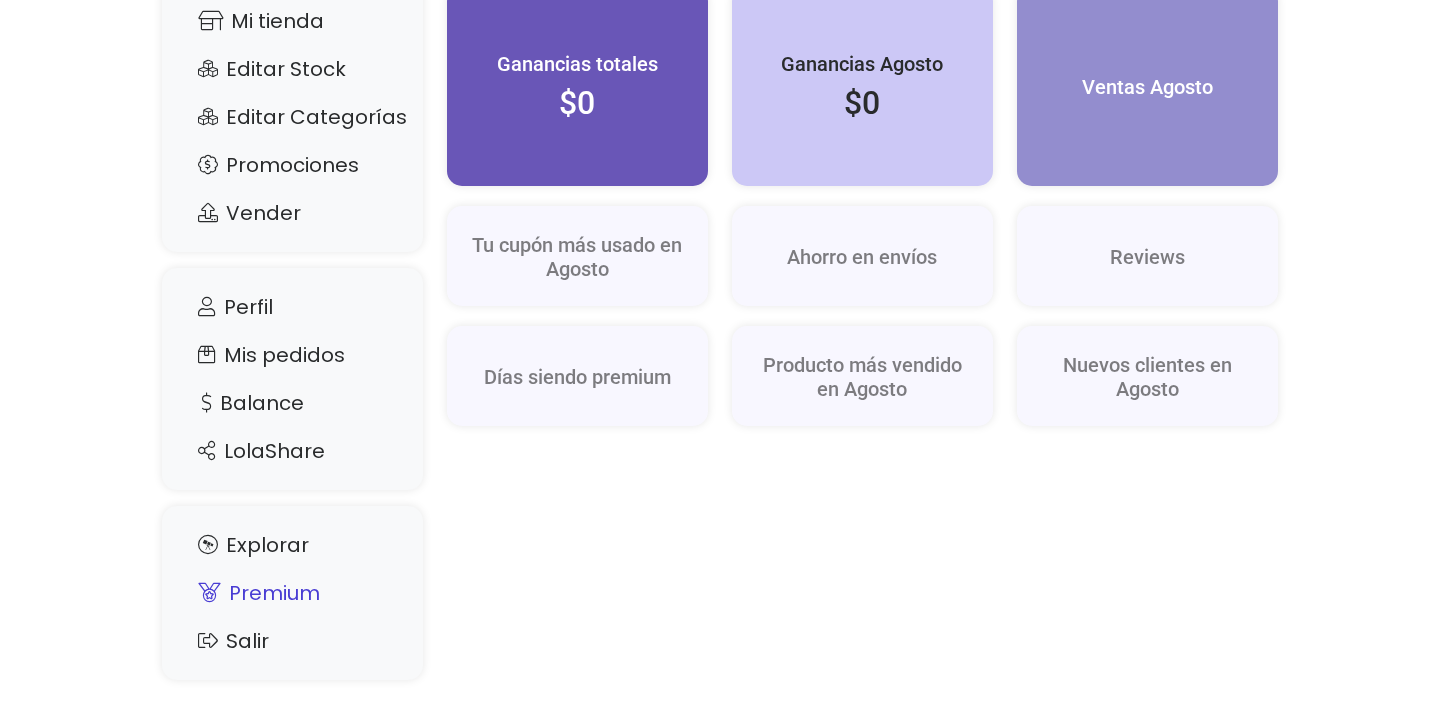 click on "Premium" at bounding box center [292, 593] 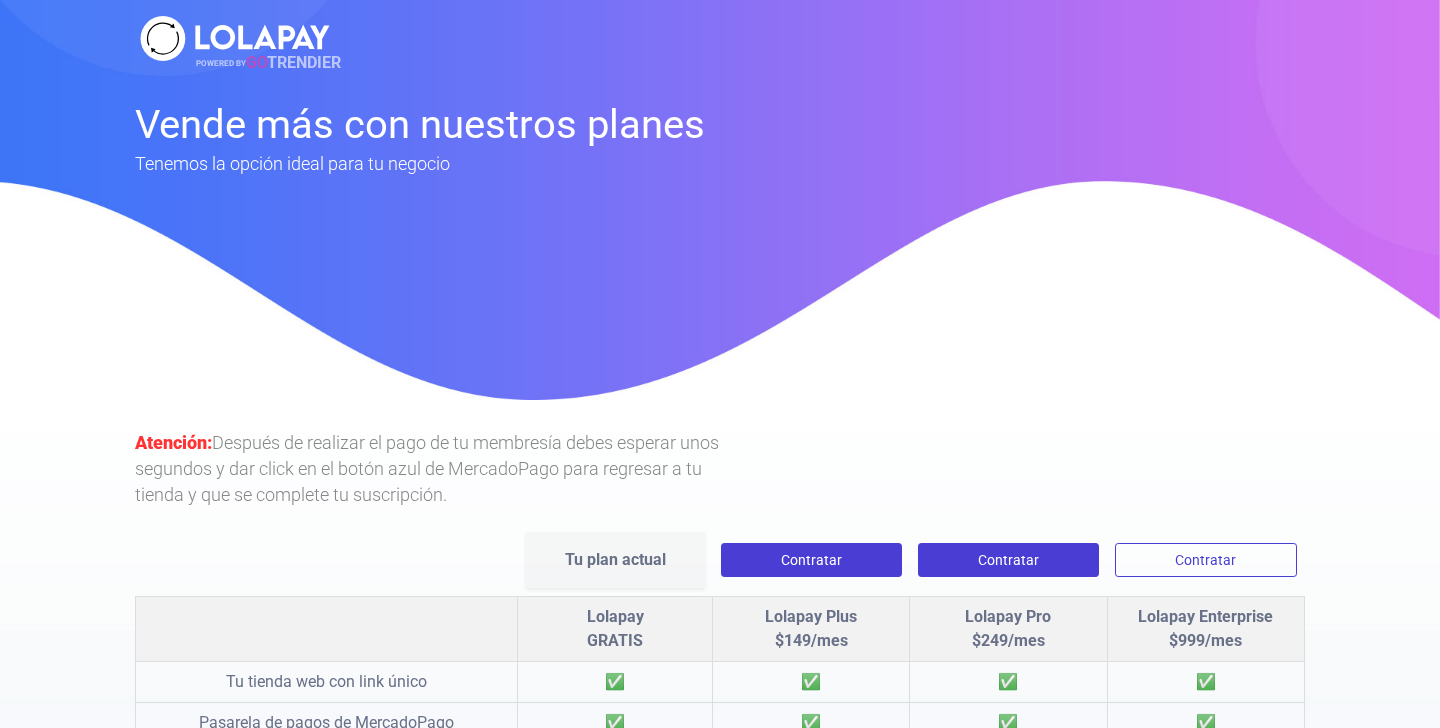 scroll, scrollTop: 0, scrollLeft: 0, axis: both 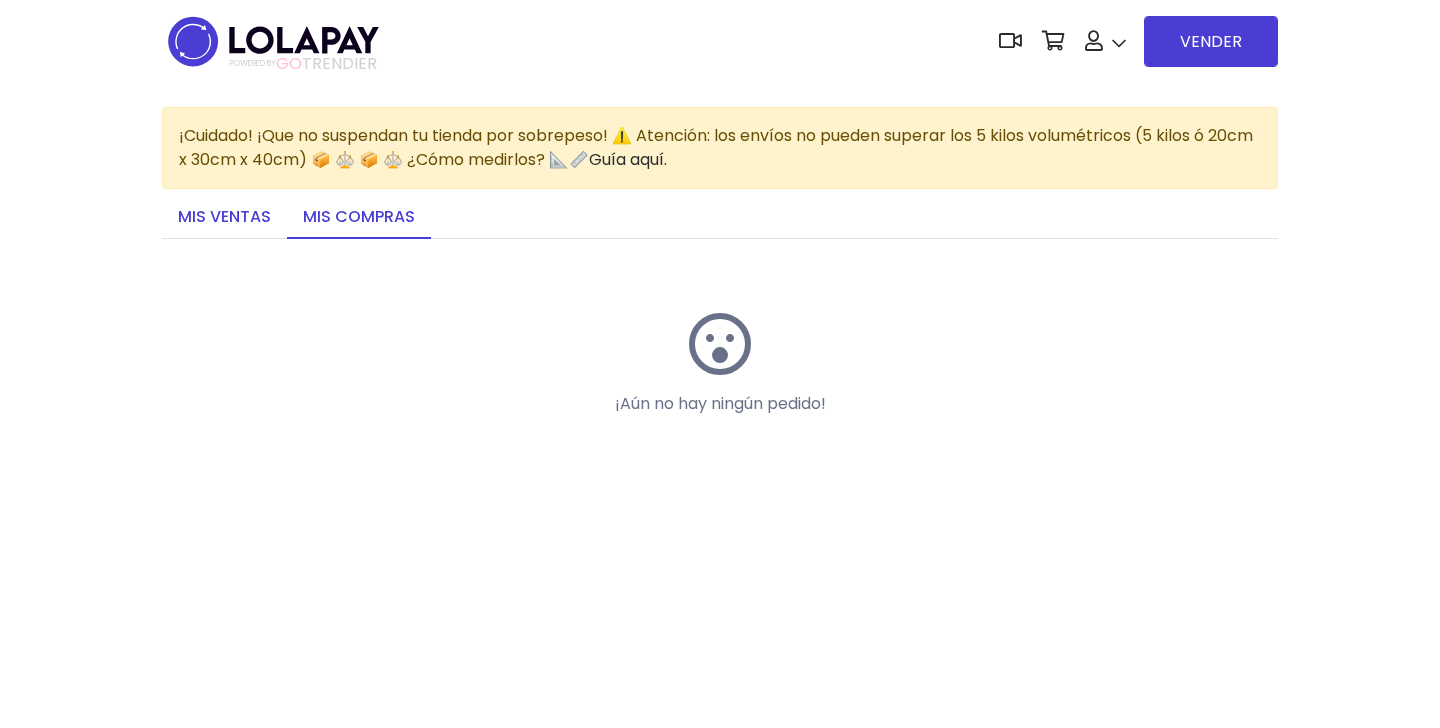 click on "Mis ventas" at bounding box center [224, 218] 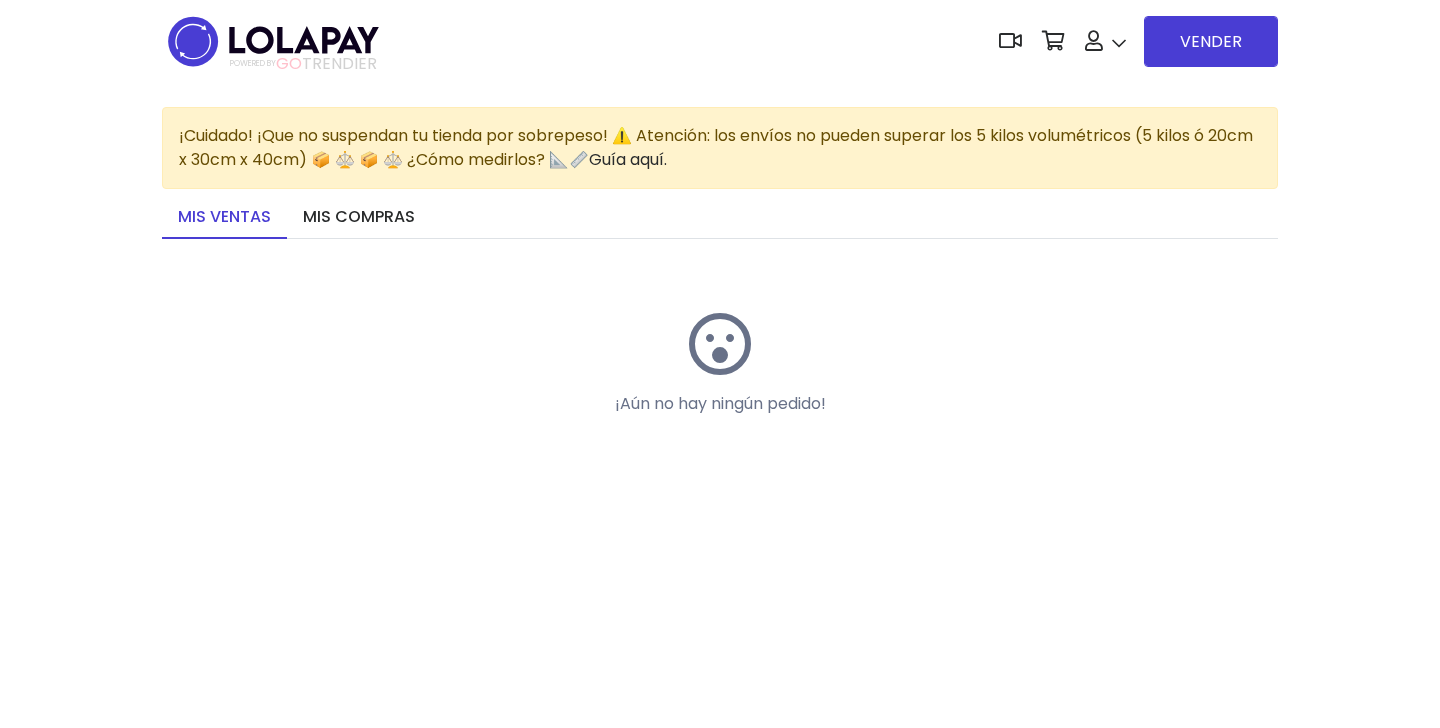 scroll, scrollTop: 0, scrollLeft: 0, axis: both 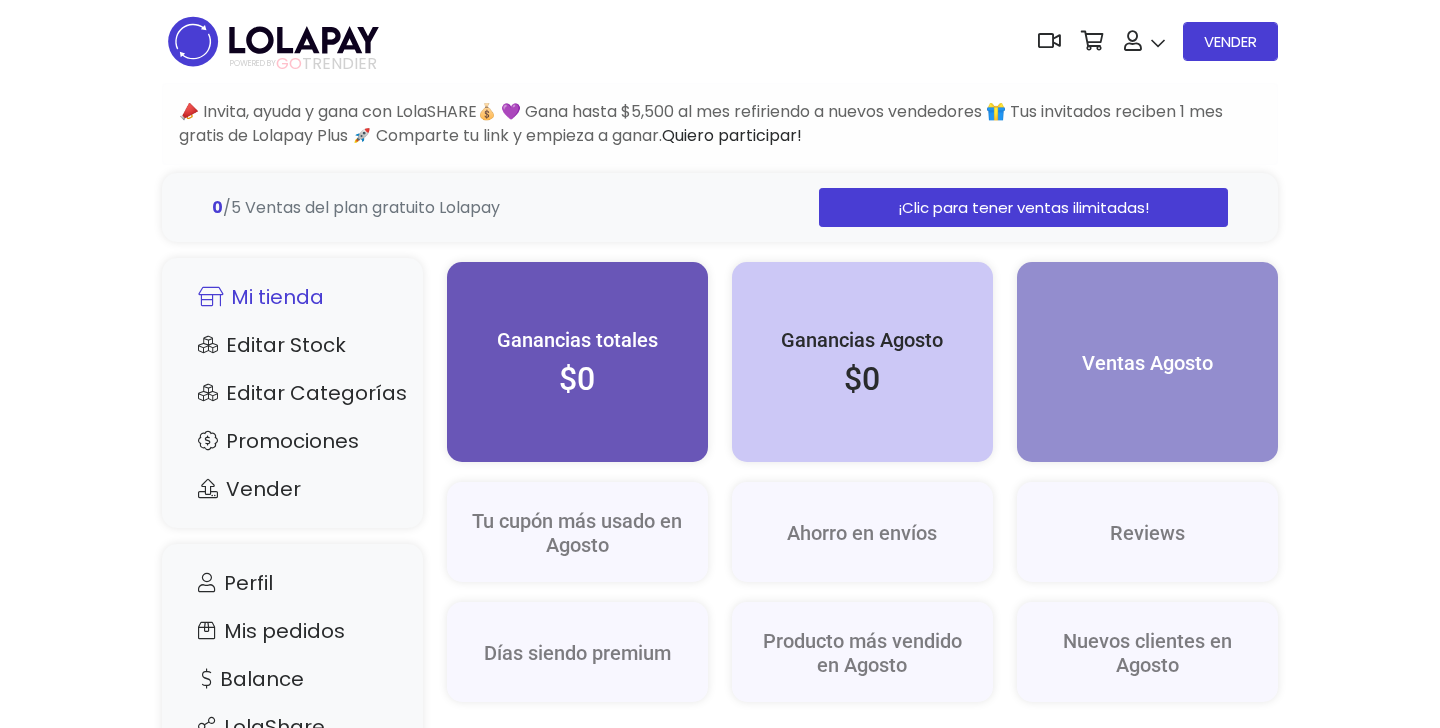 click on "Mi tienda" at bounding box center (292, 297) 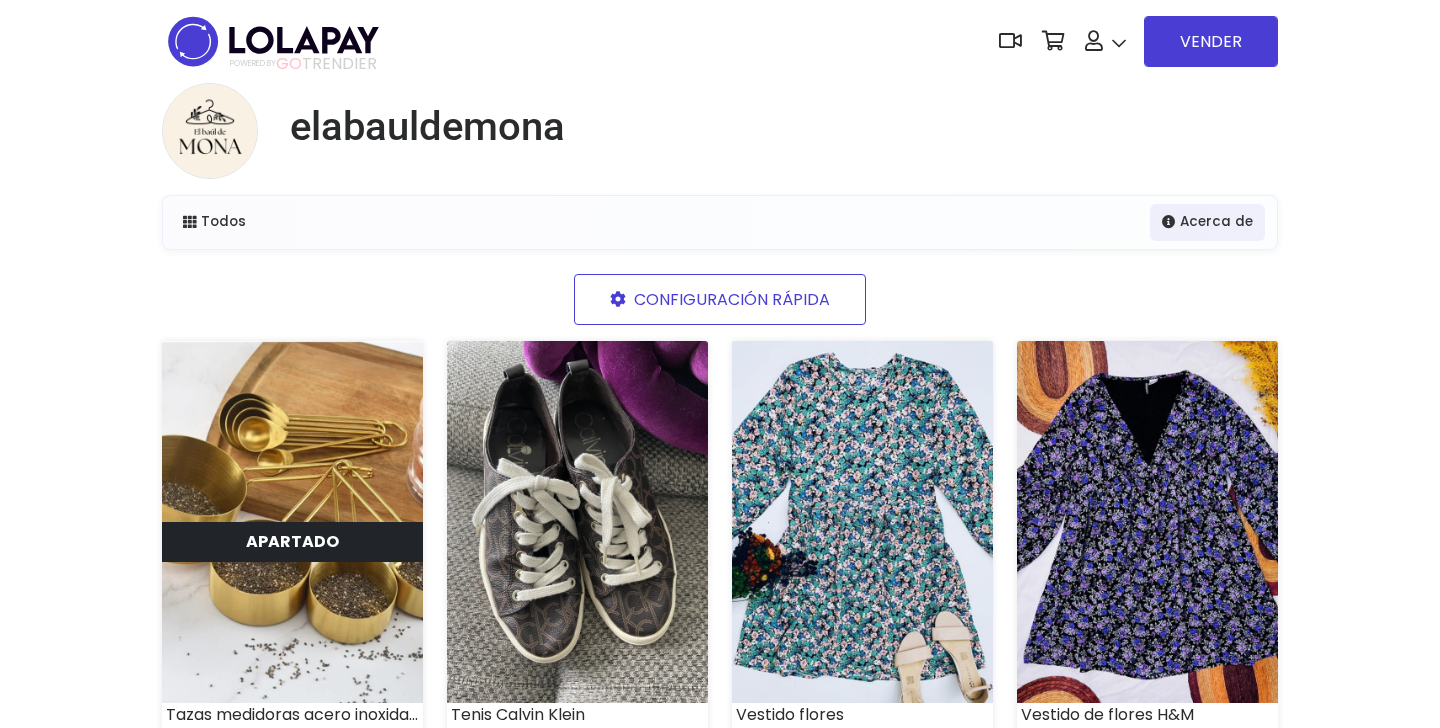 scroll, scrollTop: 0, scrollLeft: 0, axis: both 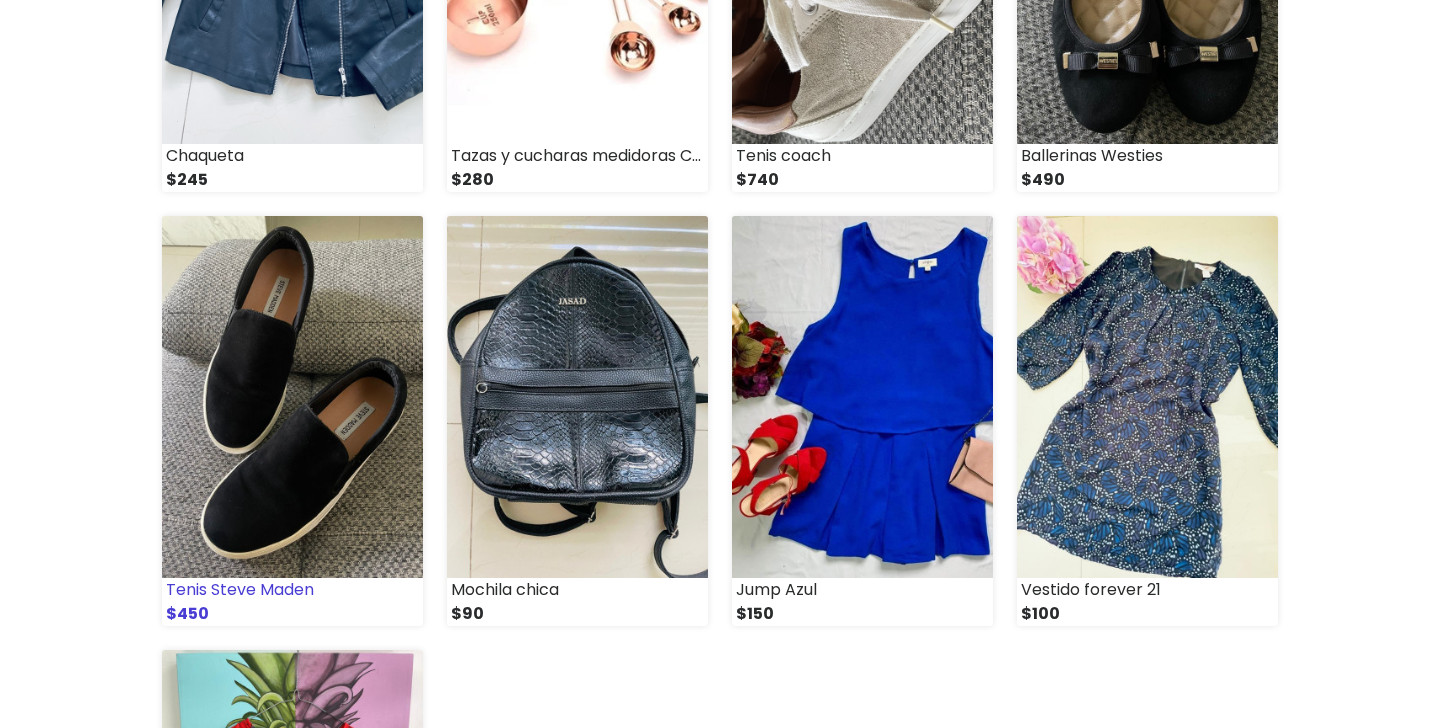 click at bounding box center (292, 397) 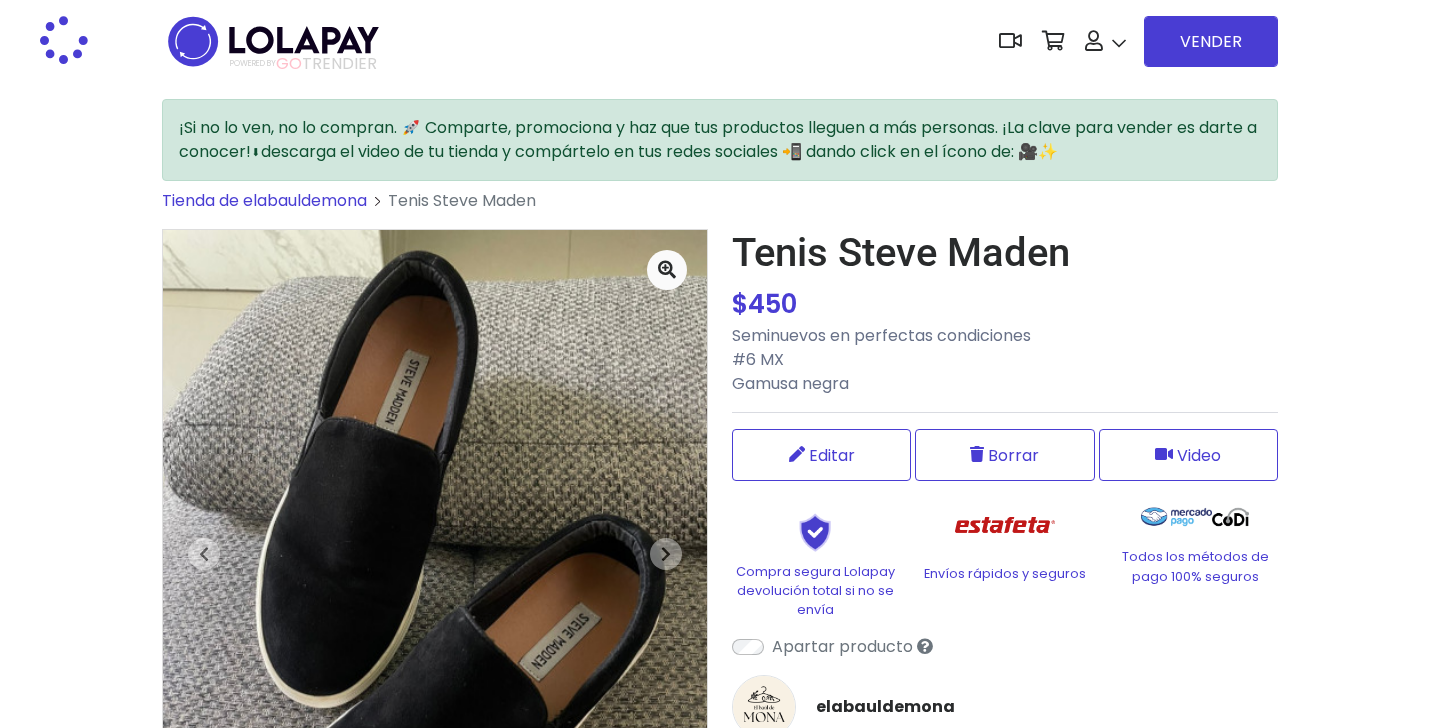 scroll, scrollTop: 0, scrollLeft: 0, axis: both 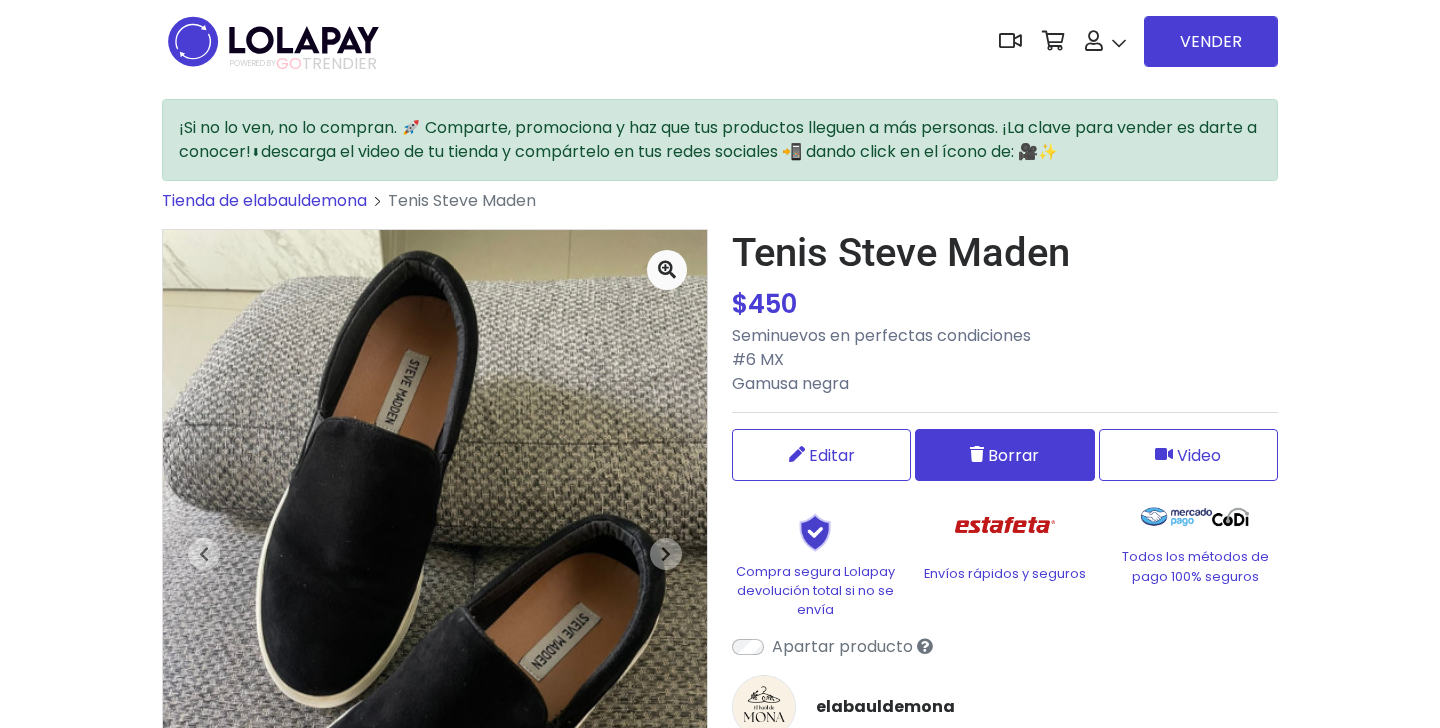 click on "Borrar" at bounding box center [1013, 455] 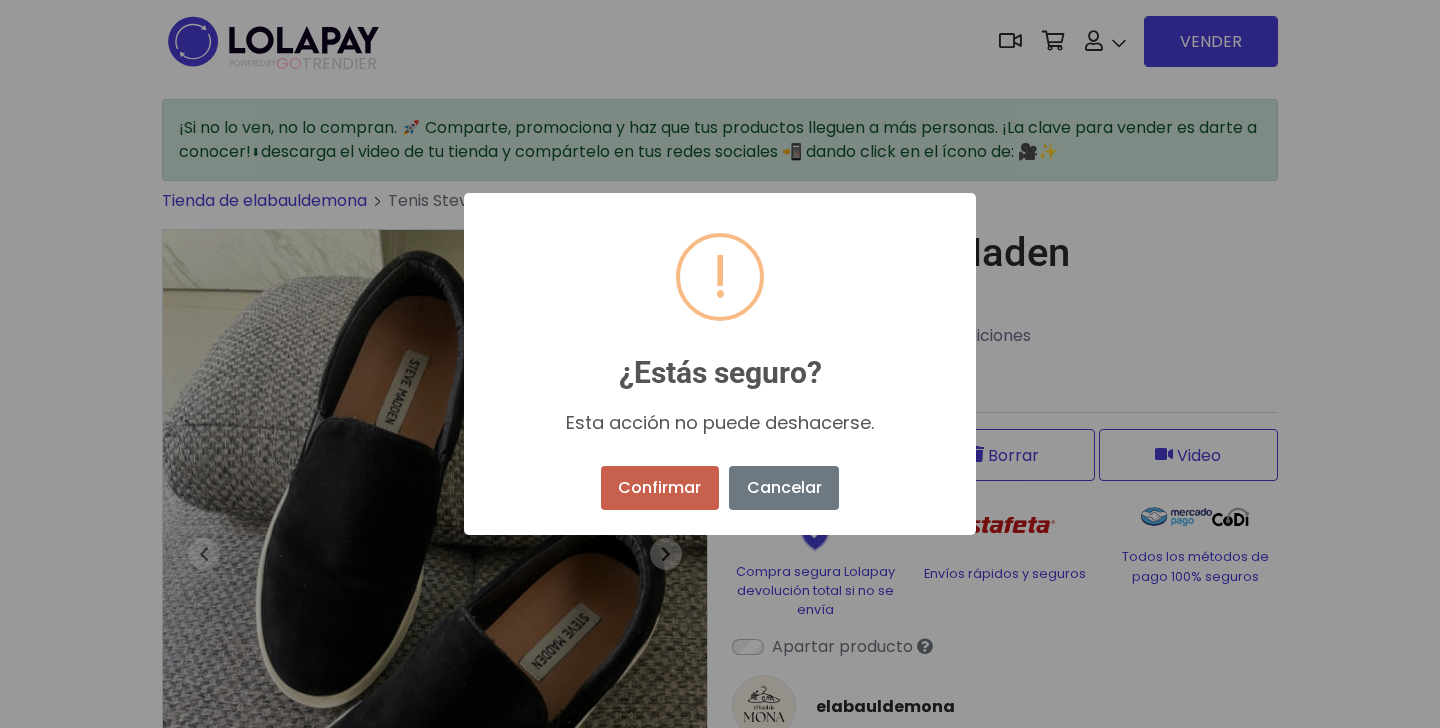 click on "Confirmar" at bounding box center [660, 488] 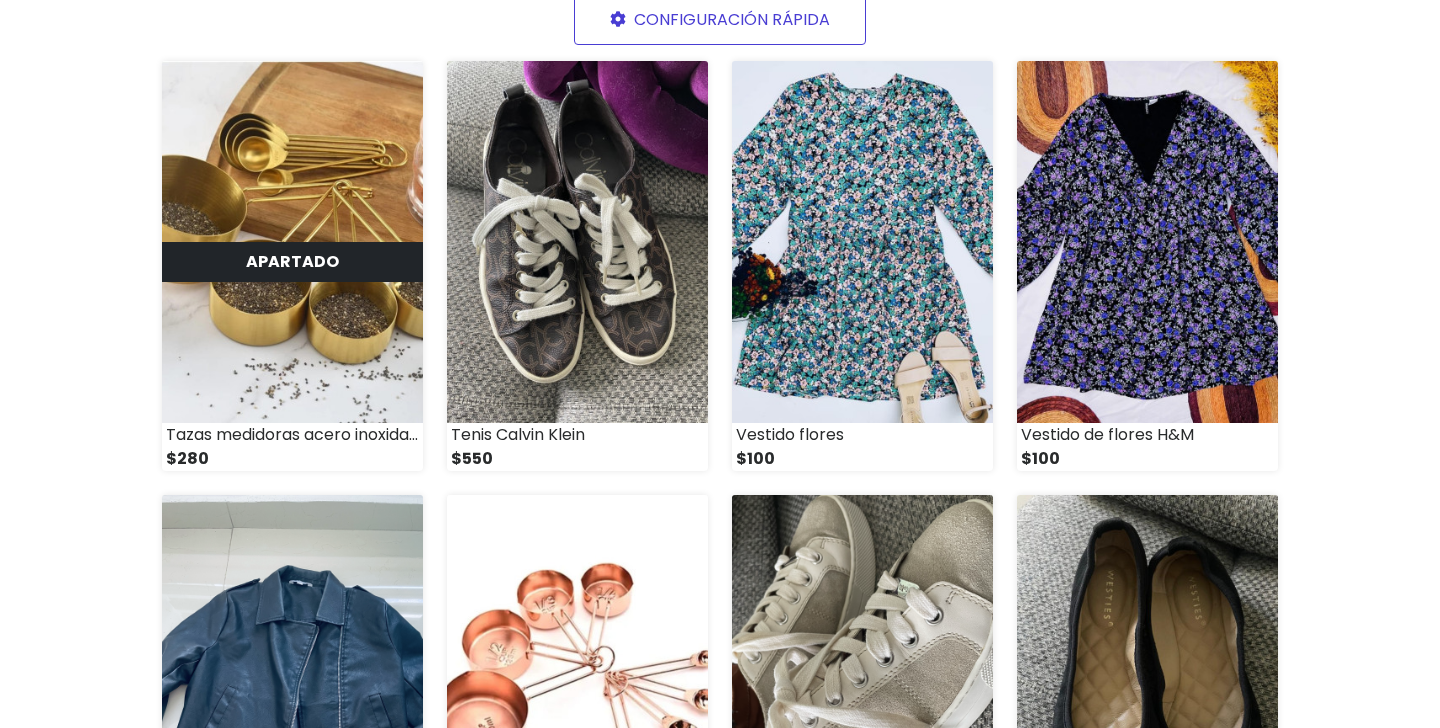scroll, scrollTop: 283, scrollLeft: 0, axis: vertical 